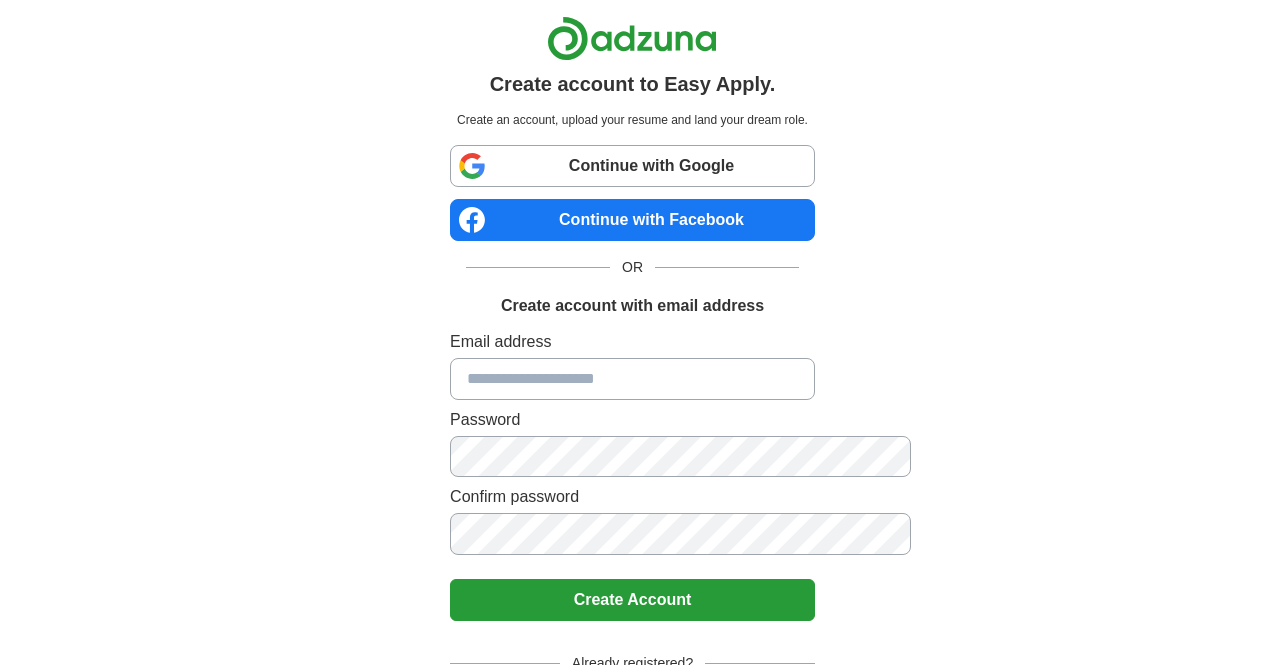 scroll, scrollTop: 0, scrollLeft: 0, axis: both 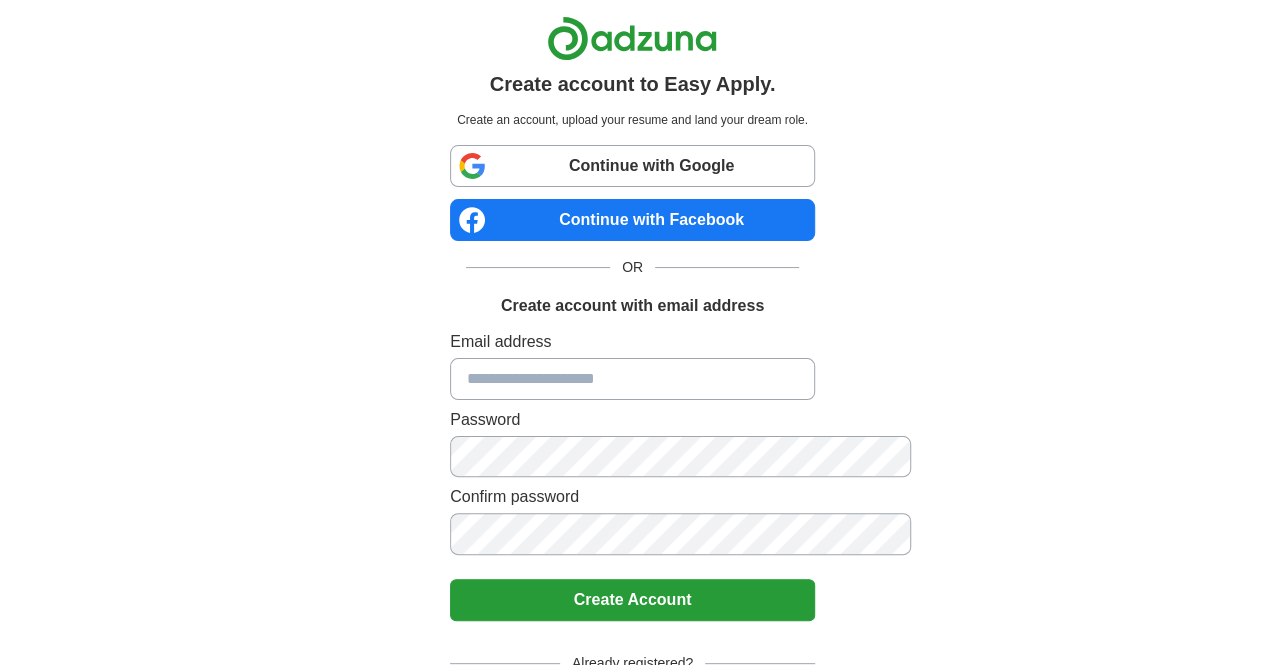 click at bounding box center [632, 379] 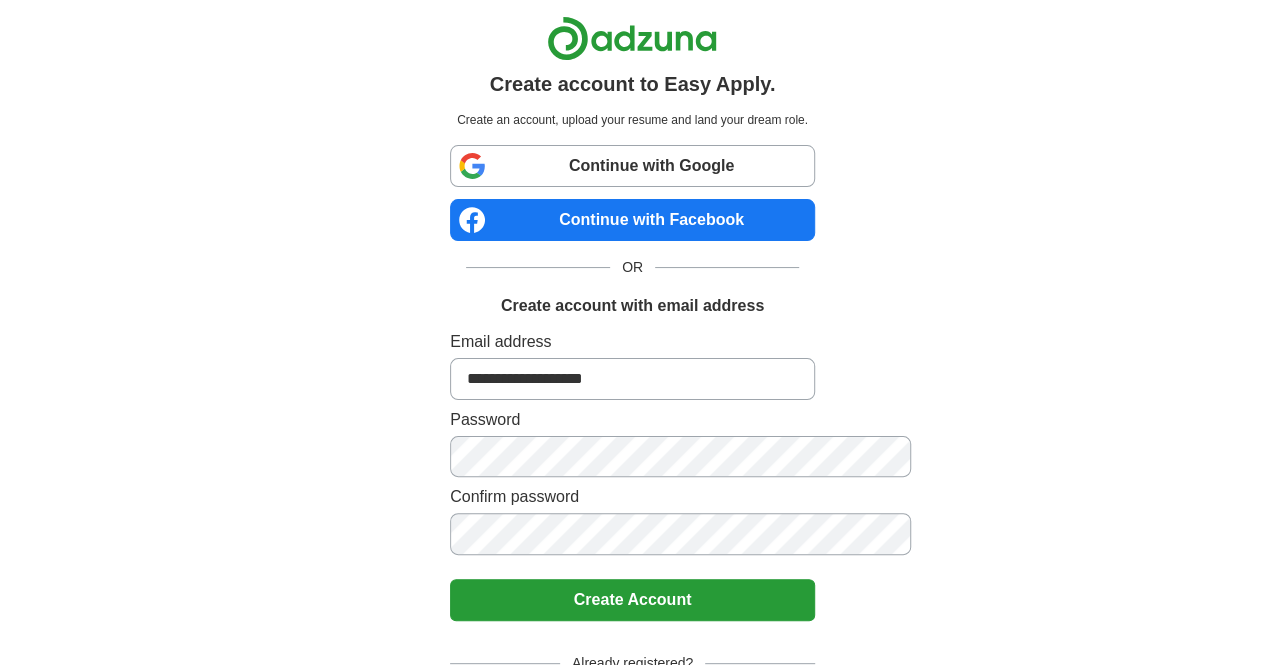 type on "**********" 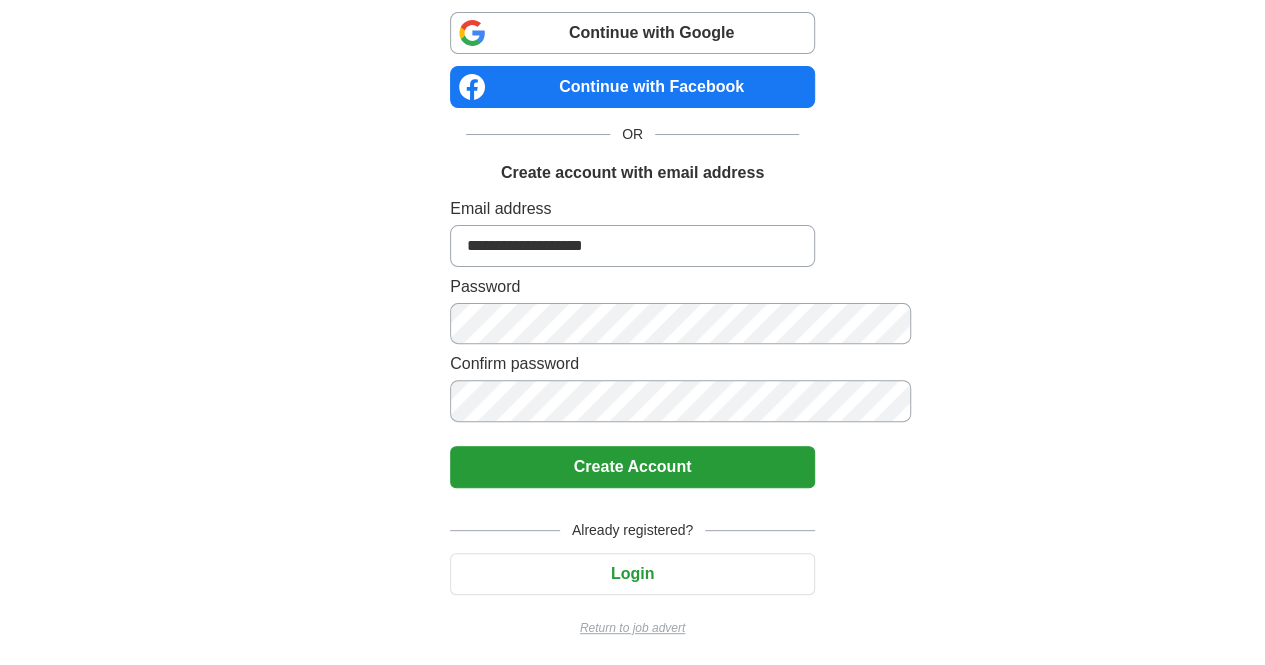 scroll, scrollTop: 137, scrollLeft: 0, axis: vertical 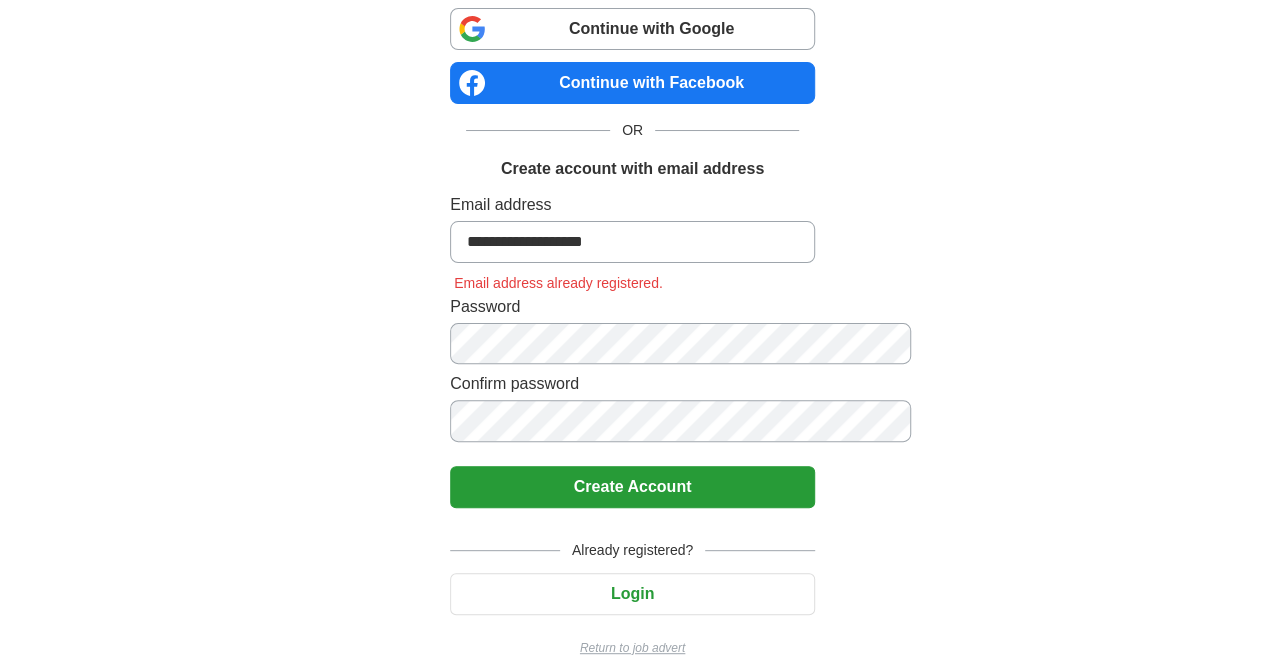 click on "Login" at bounding box center [632, 594] 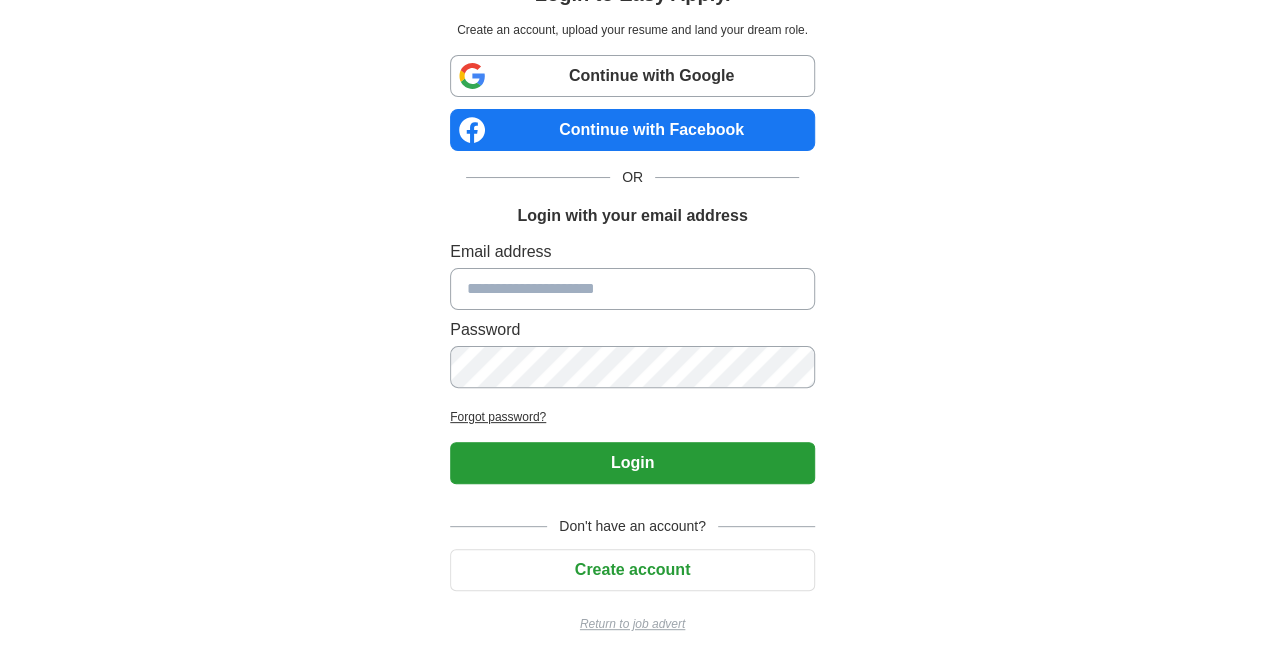 scroll, scrollTop: 86, scrollLeft: 0, axis: vertical 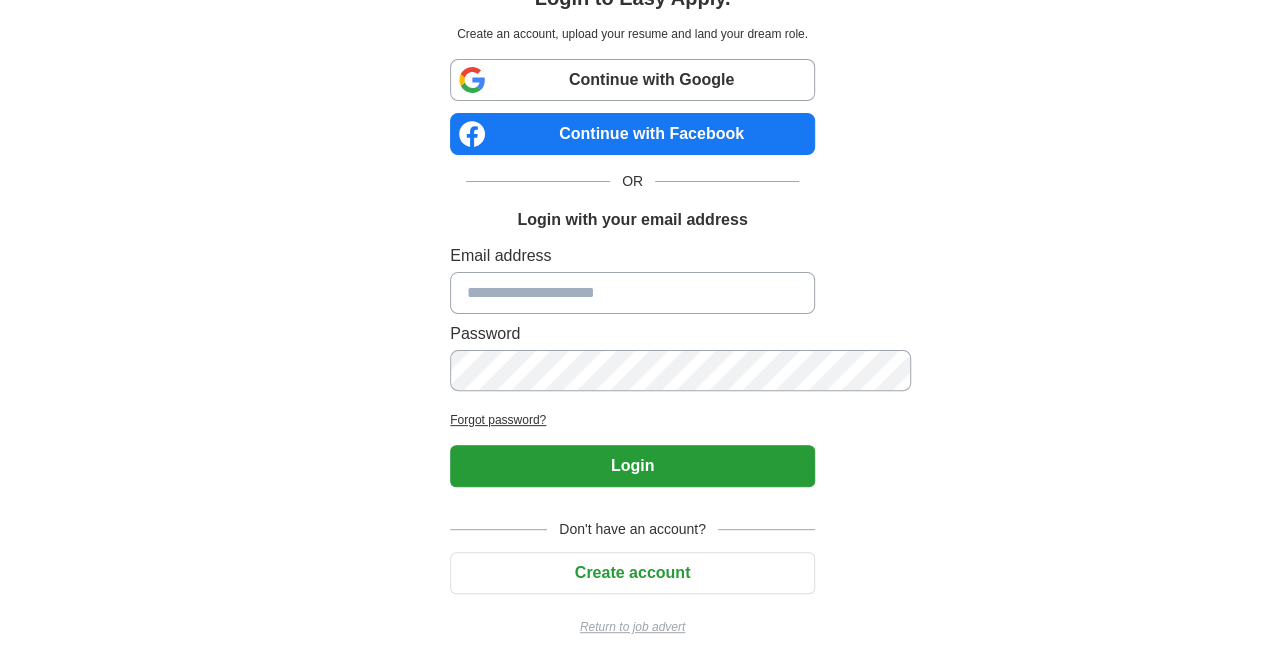 click on "example.com Password" at bounding box center (632, 321) 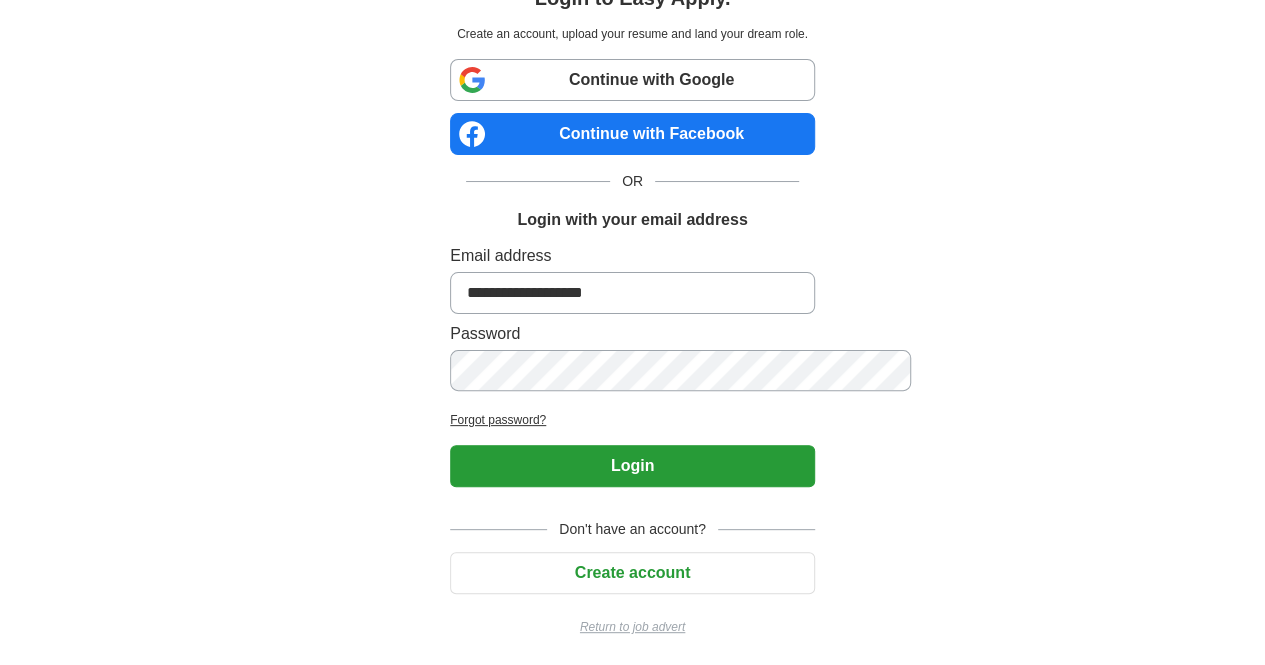 type on "**********" 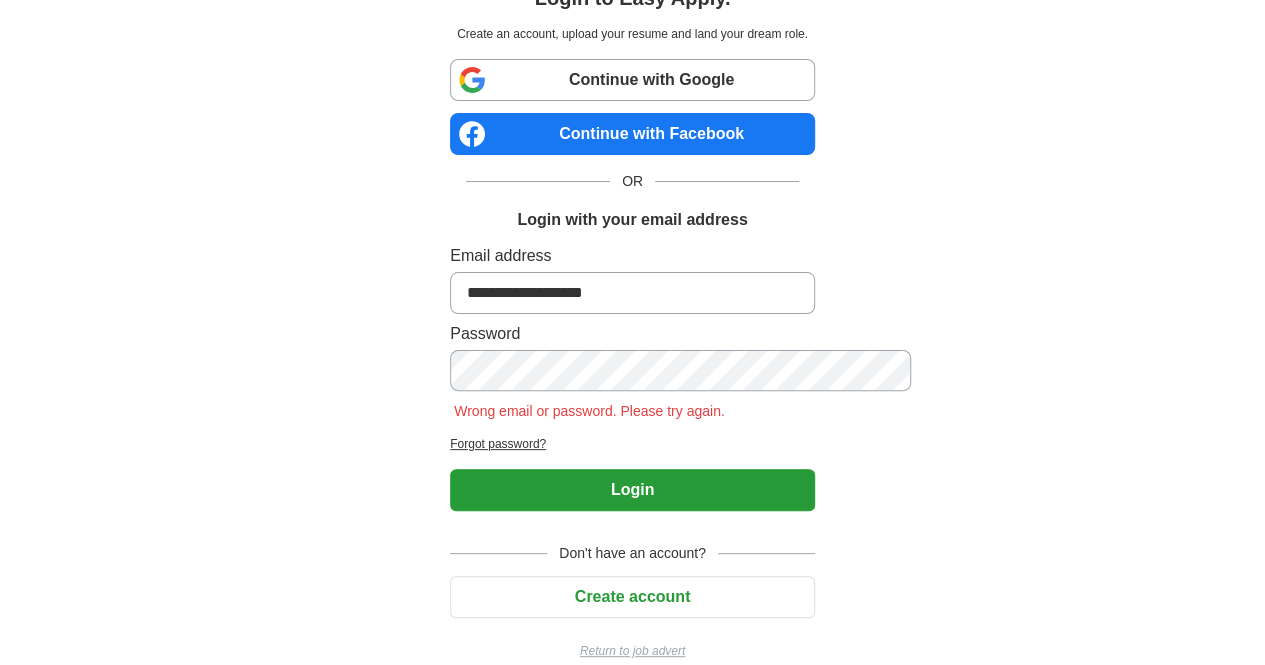 click on "Login" at bounding box center (632, 490) 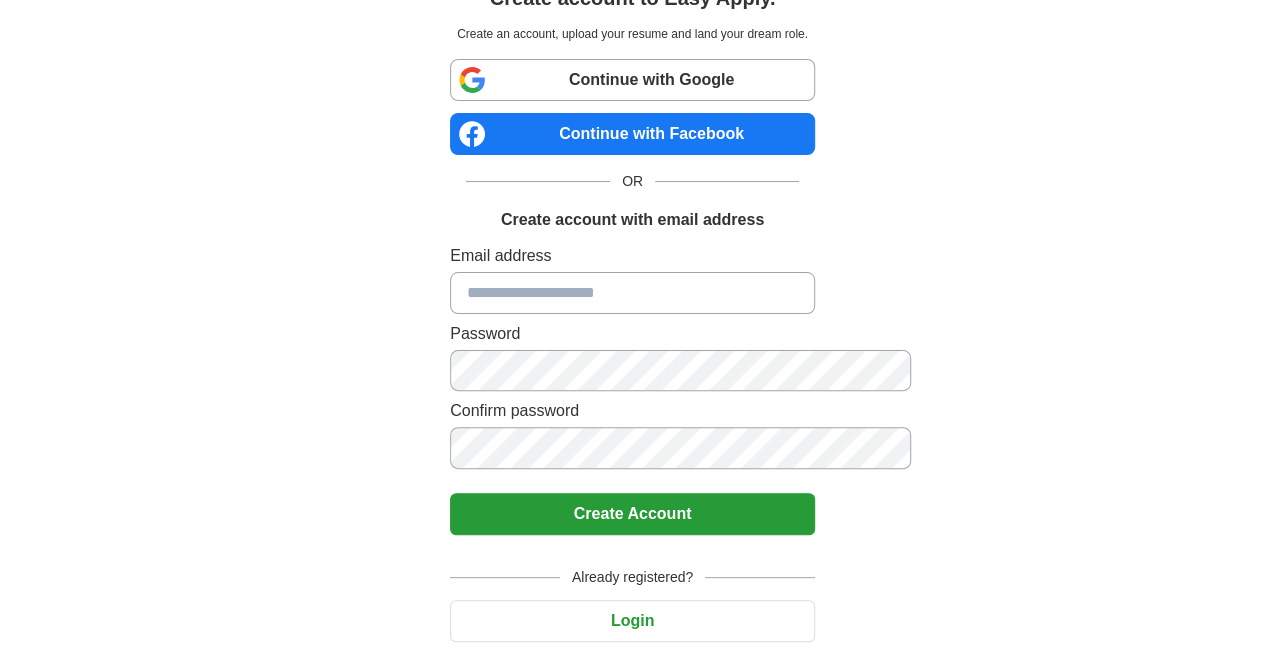 click at bounding box center [632, 293] 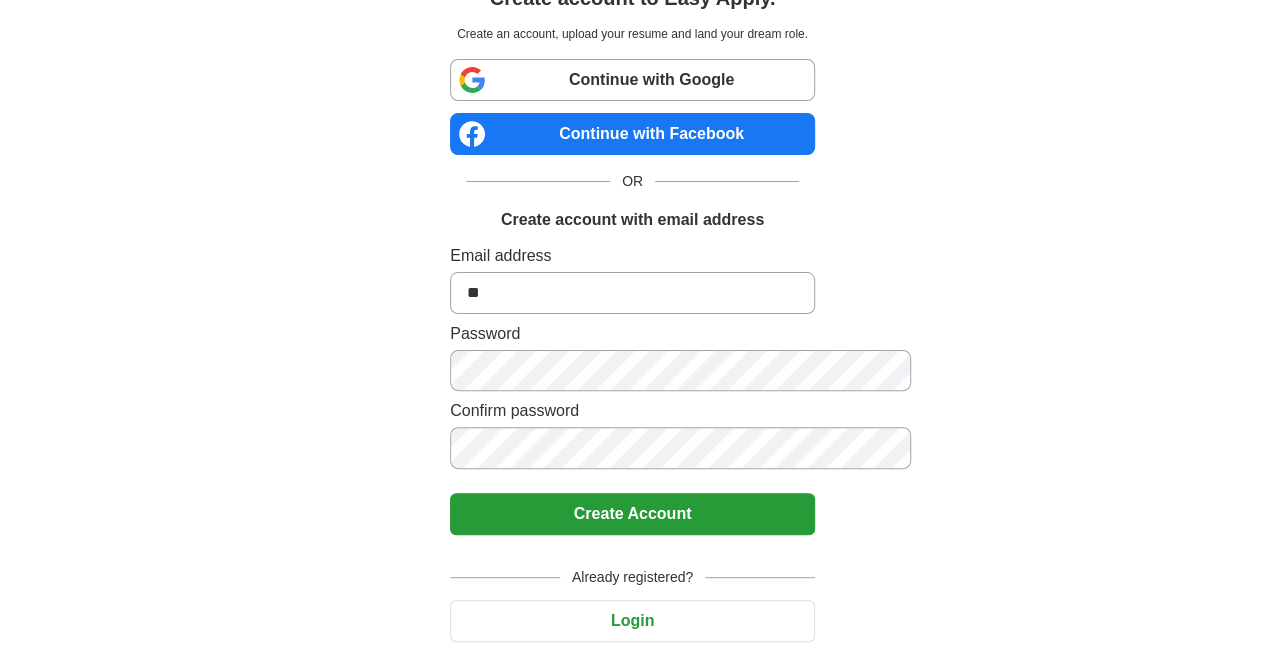 type on "*" 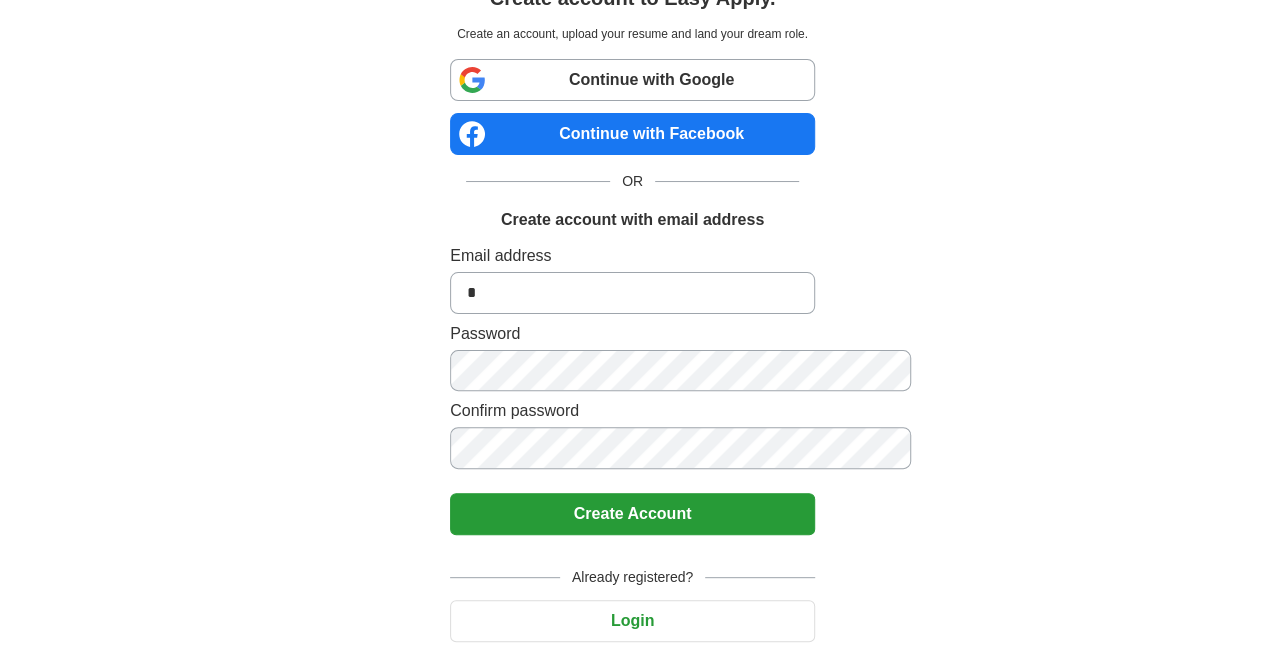 type 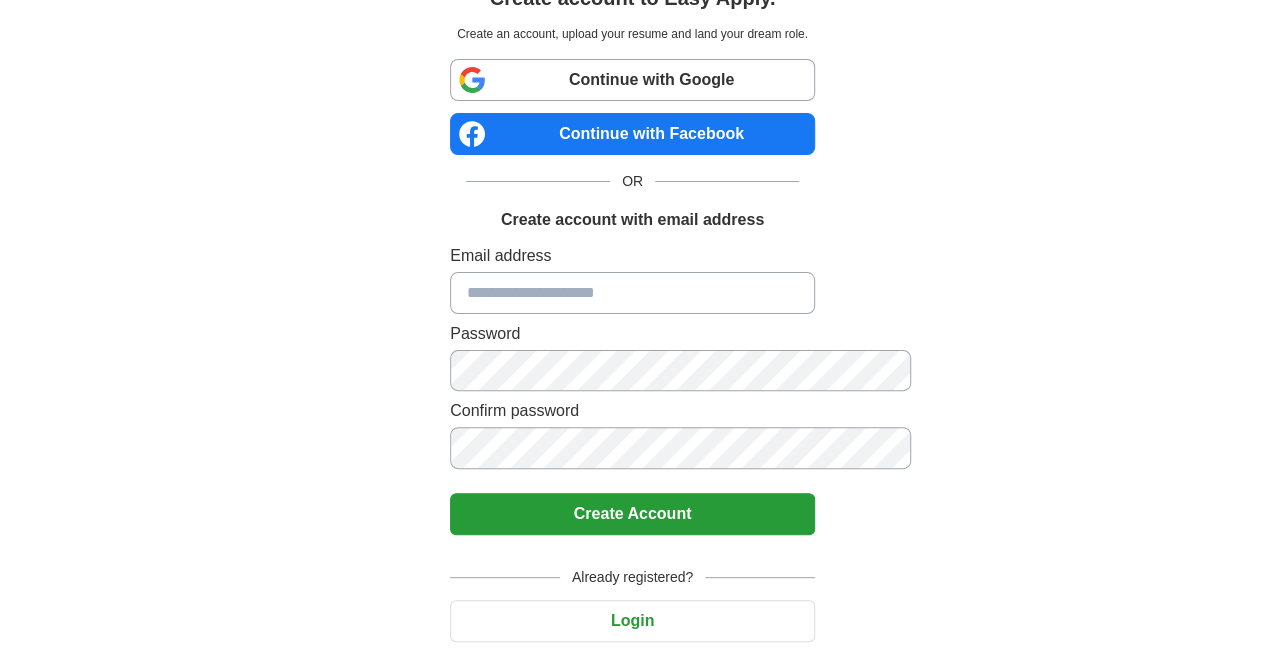 click on "Continue with Google" at bounding box center [632, 80] 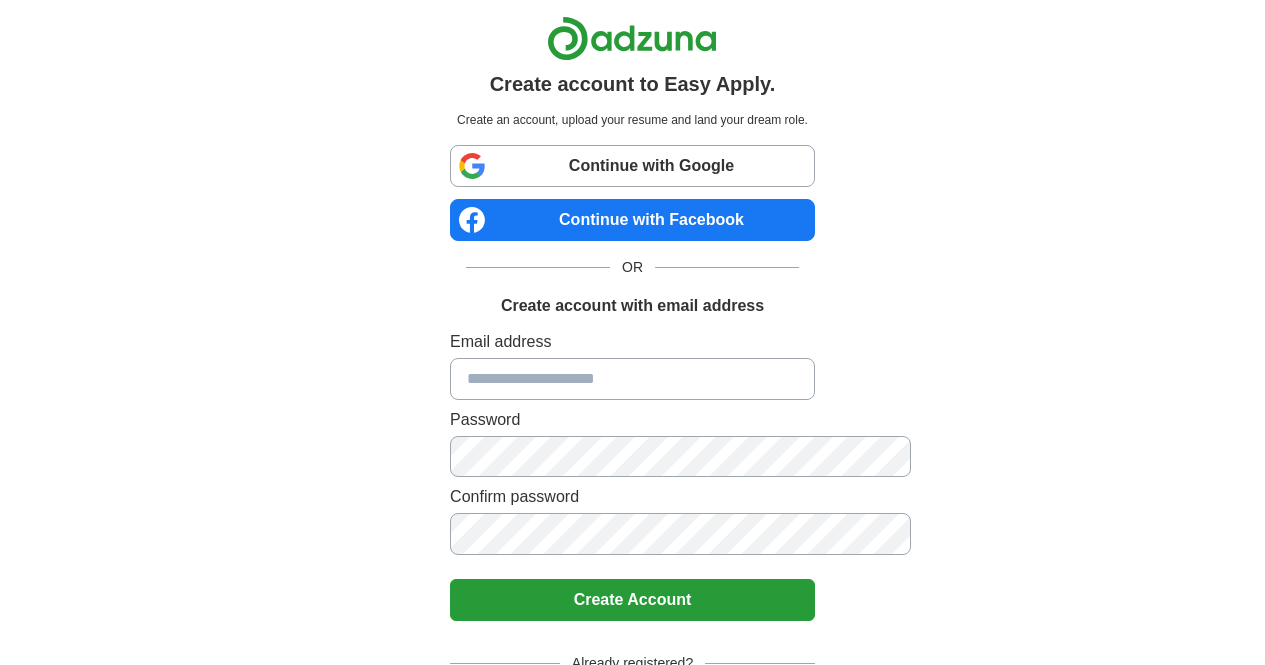 scroll, scrollTop: 0, scrollLeft: 0, axis: both 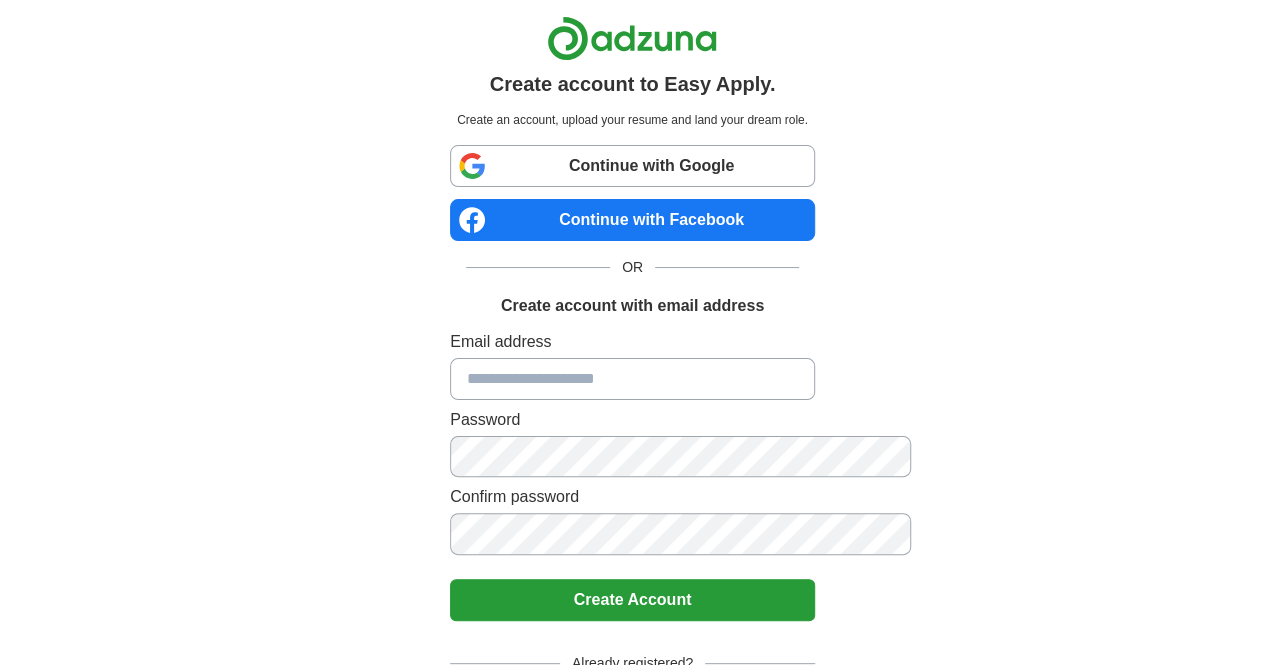 click at bounding box center (632, 379) 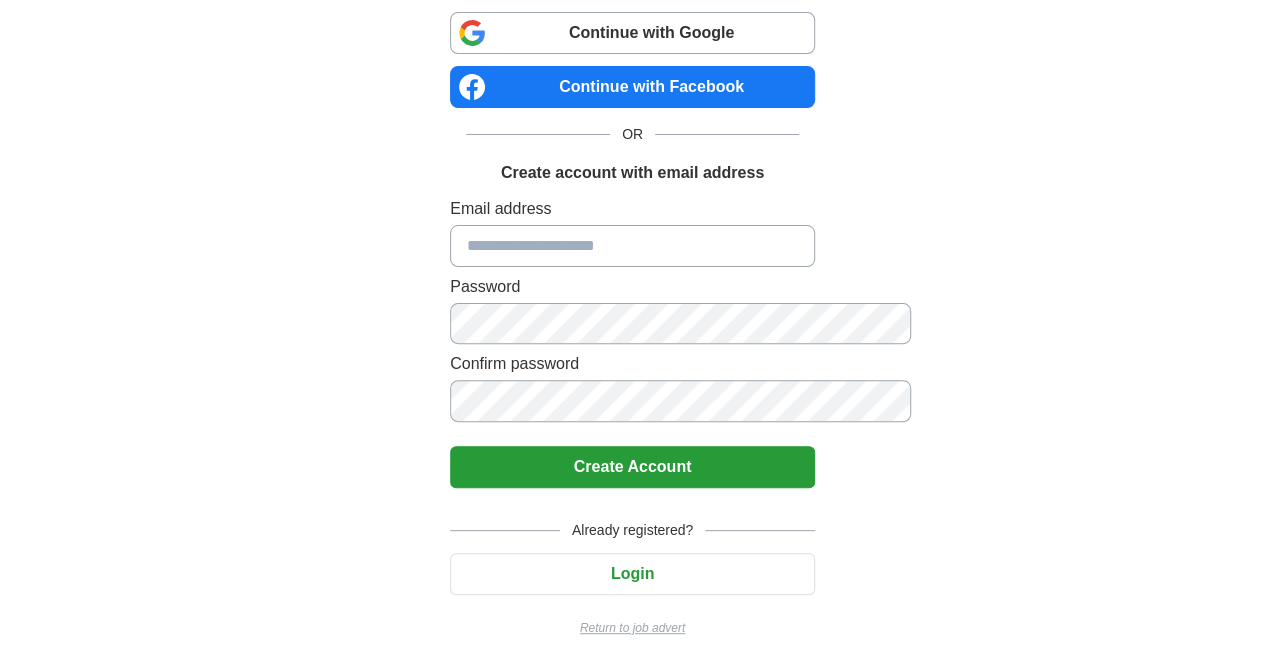 click on "Login" at bounding box center [632, 574] 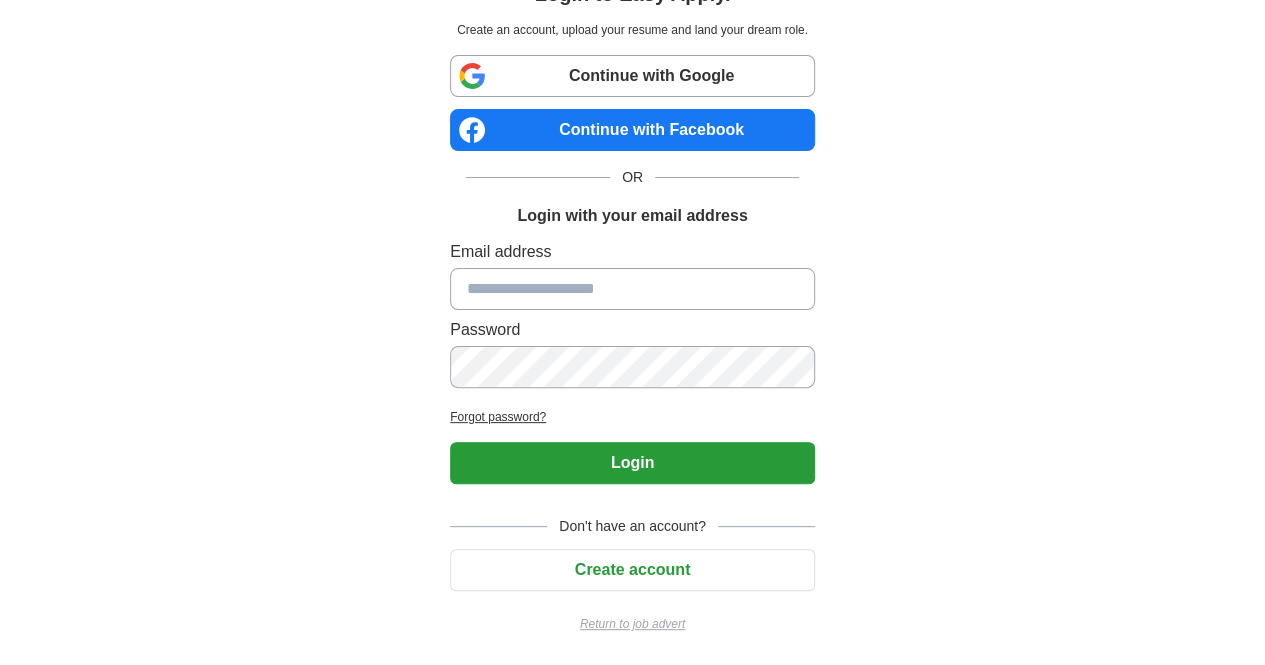 scroll, scrollTop: 86, scrollLeft: 0, axis: vertical 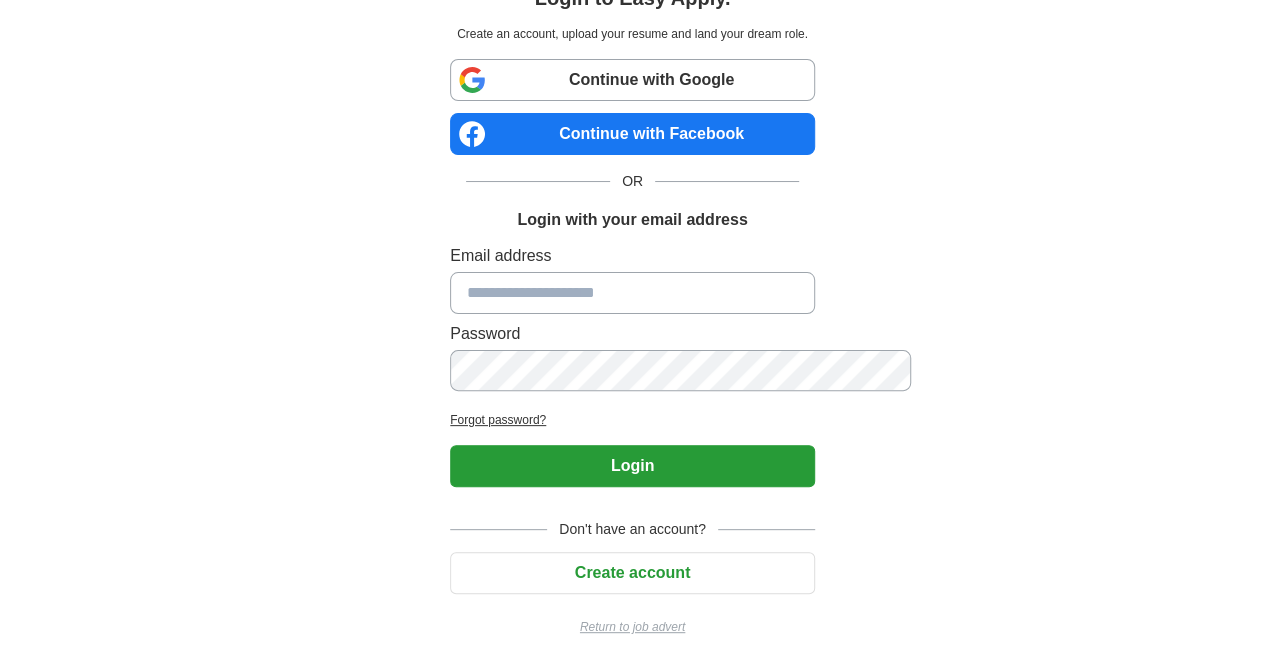 click at bounding box center (632, 293) 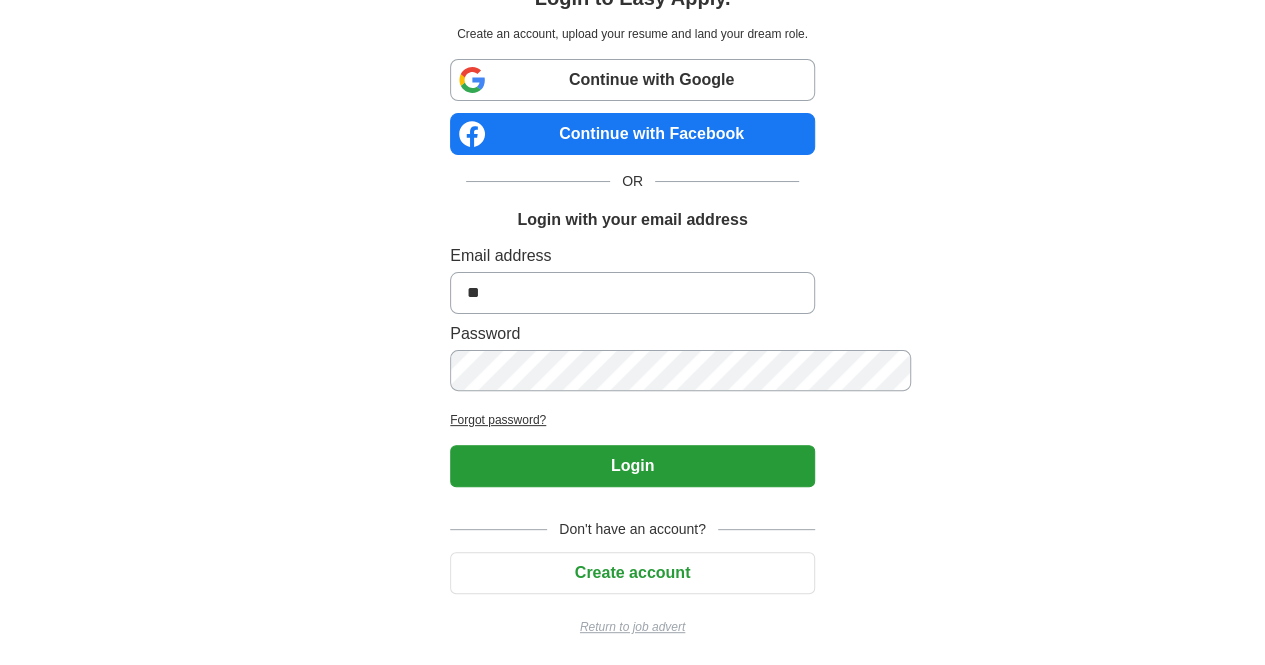 type on "*" 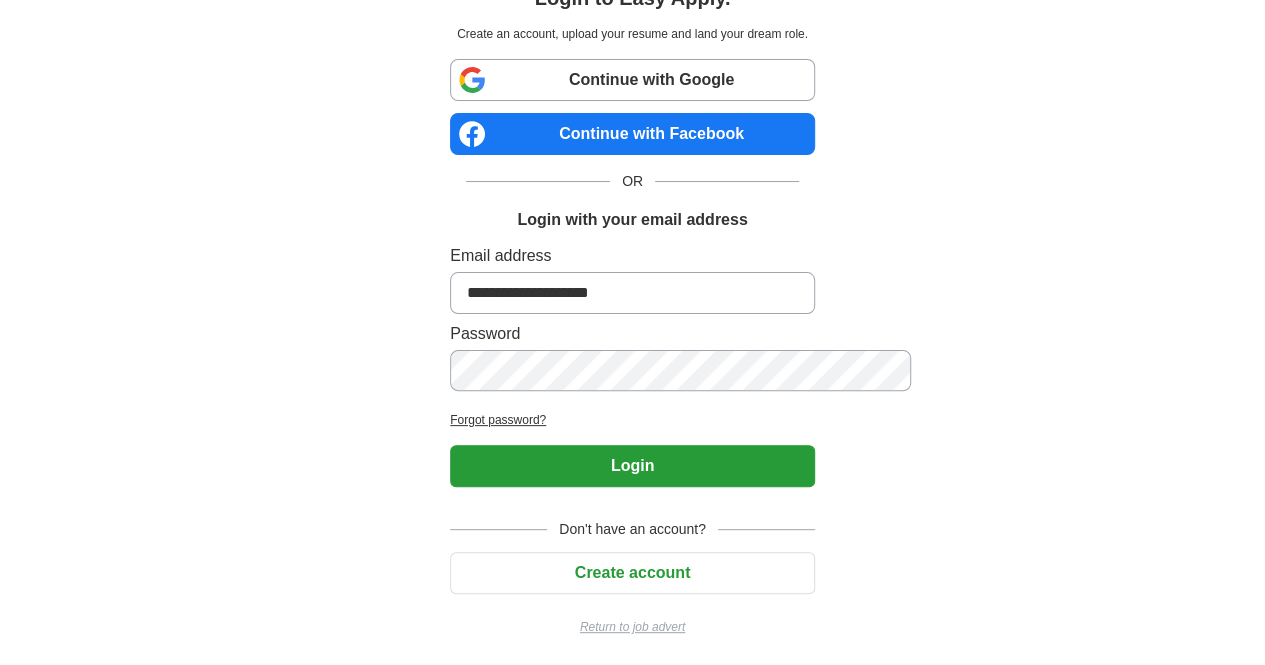 type on "**********" 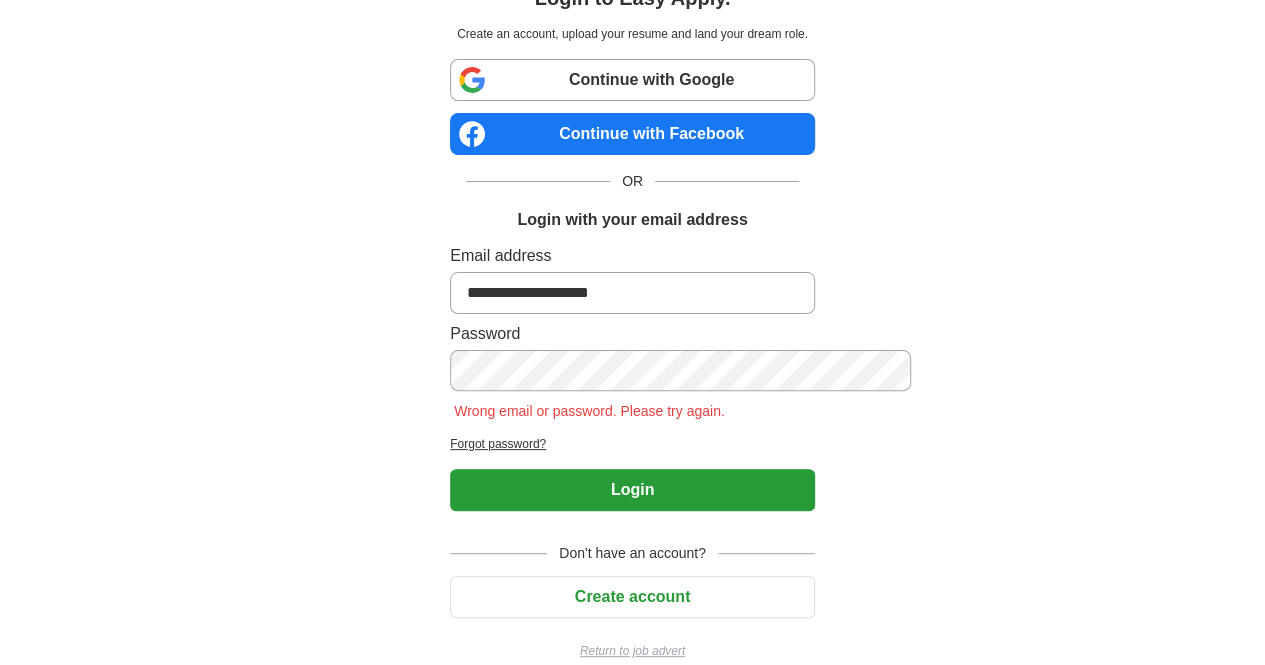 click on "Create account" at bounding box center [632, 597] 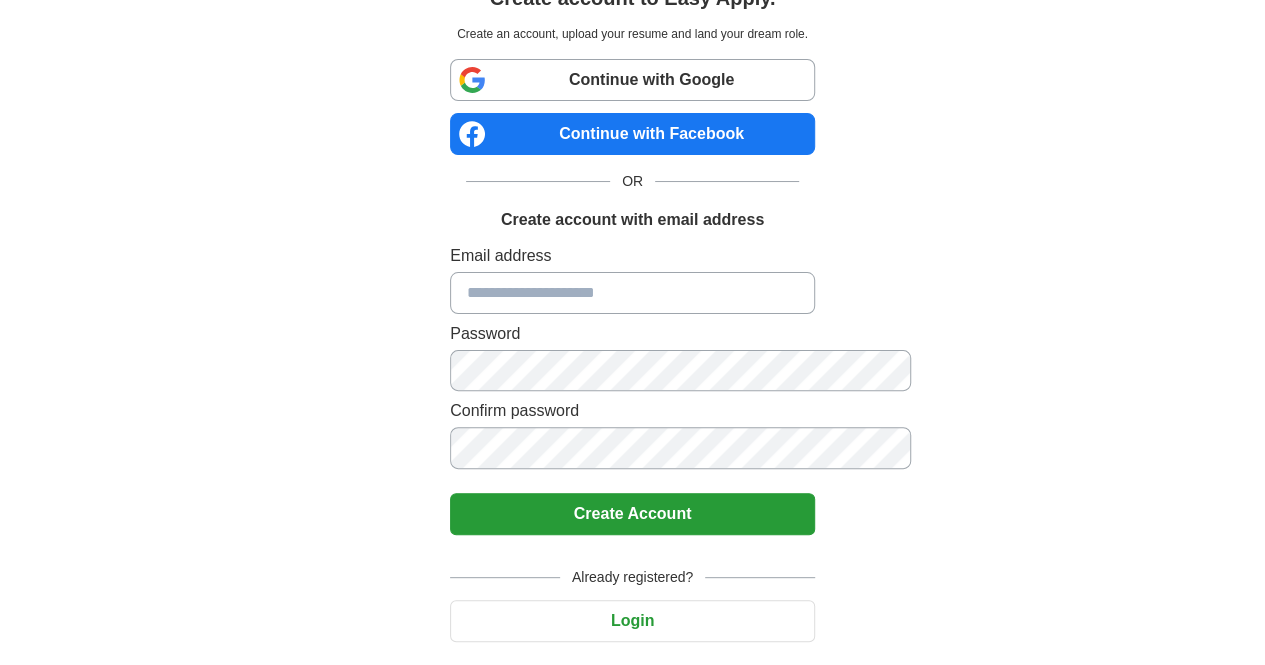 click at bounding box center [632, 293] 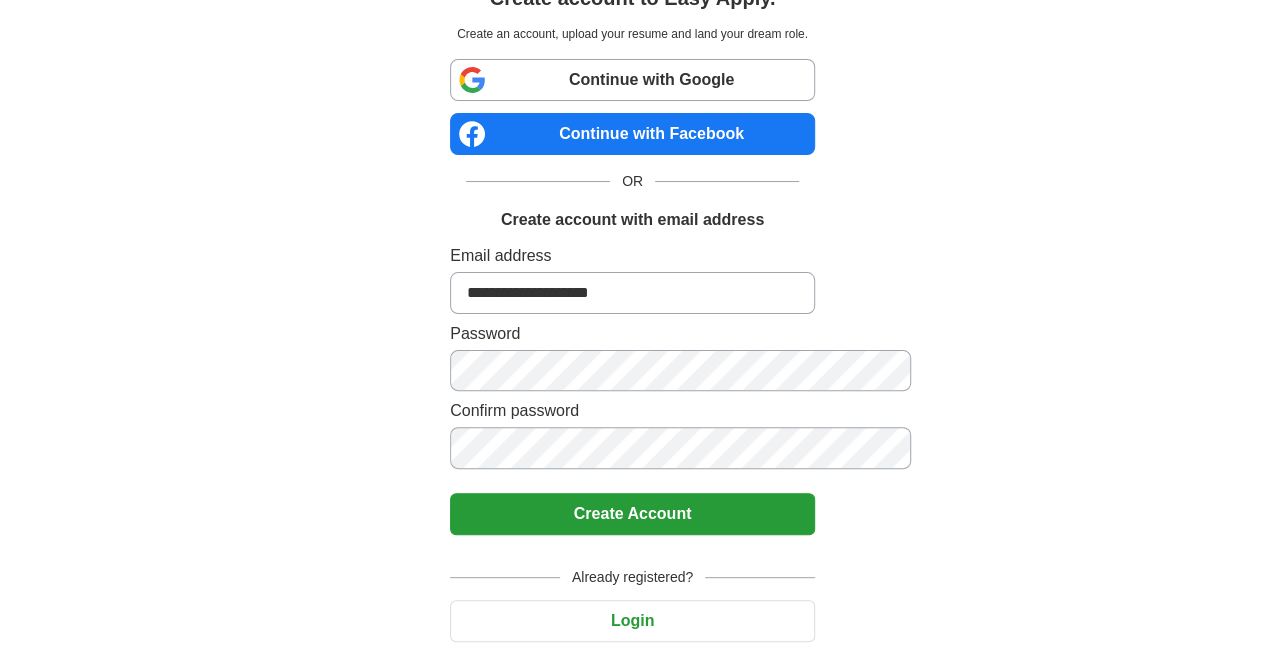 type on "**********" 